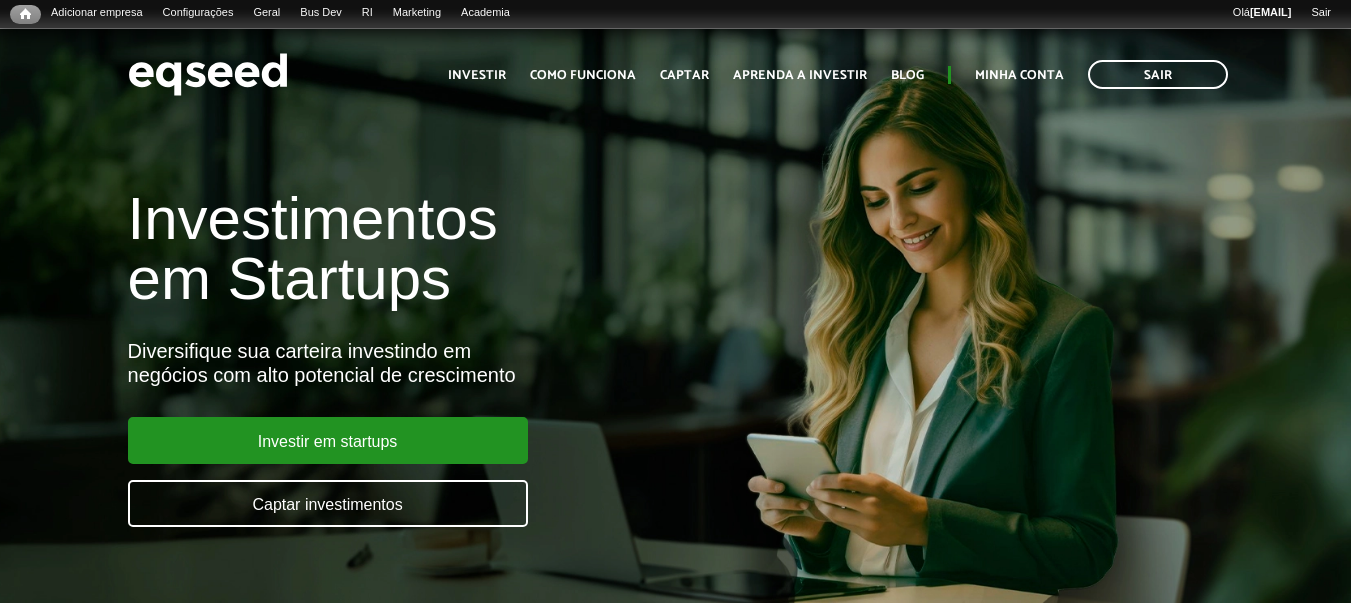 scroll, scrollTop: 0, scrollLeft: 0, axis: both 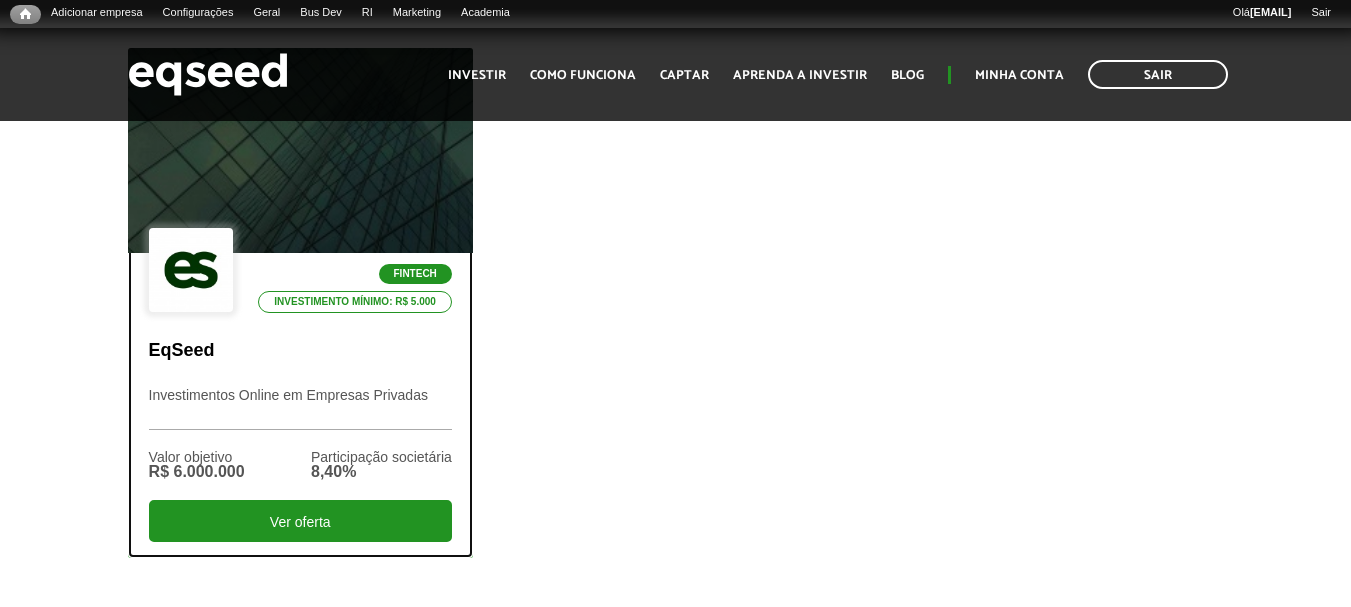 click at bounding box center (300, 151) 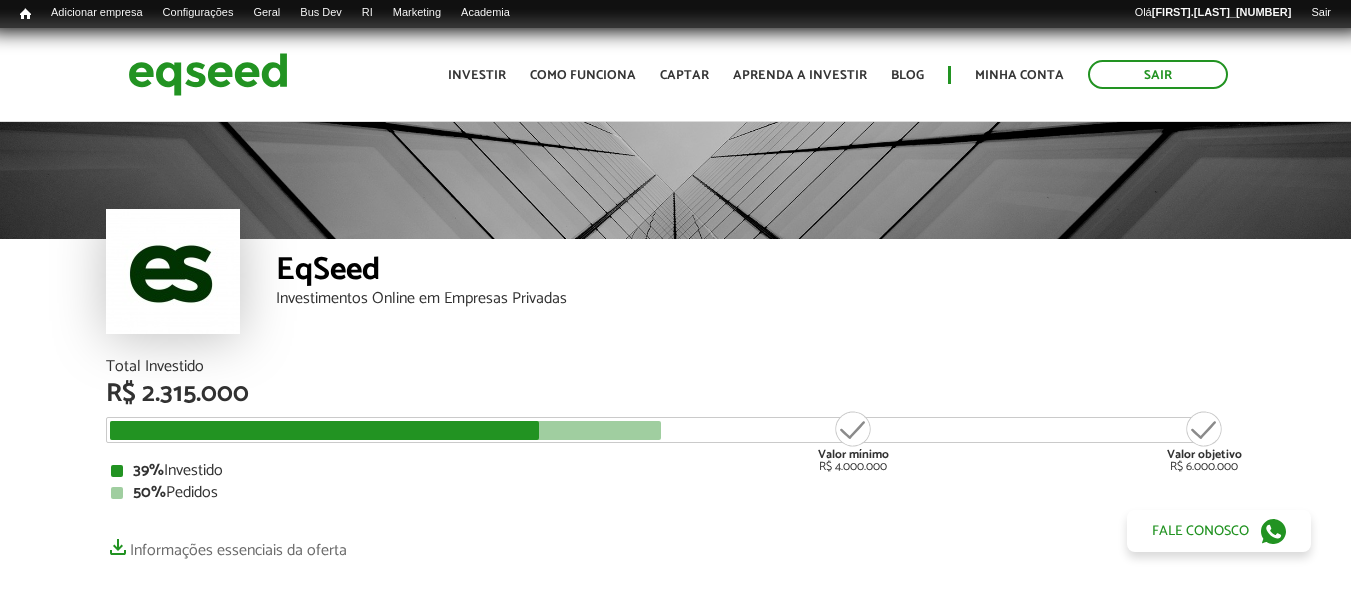 scroll, scrollTop: 0, scrollLeft: 0, axis: both 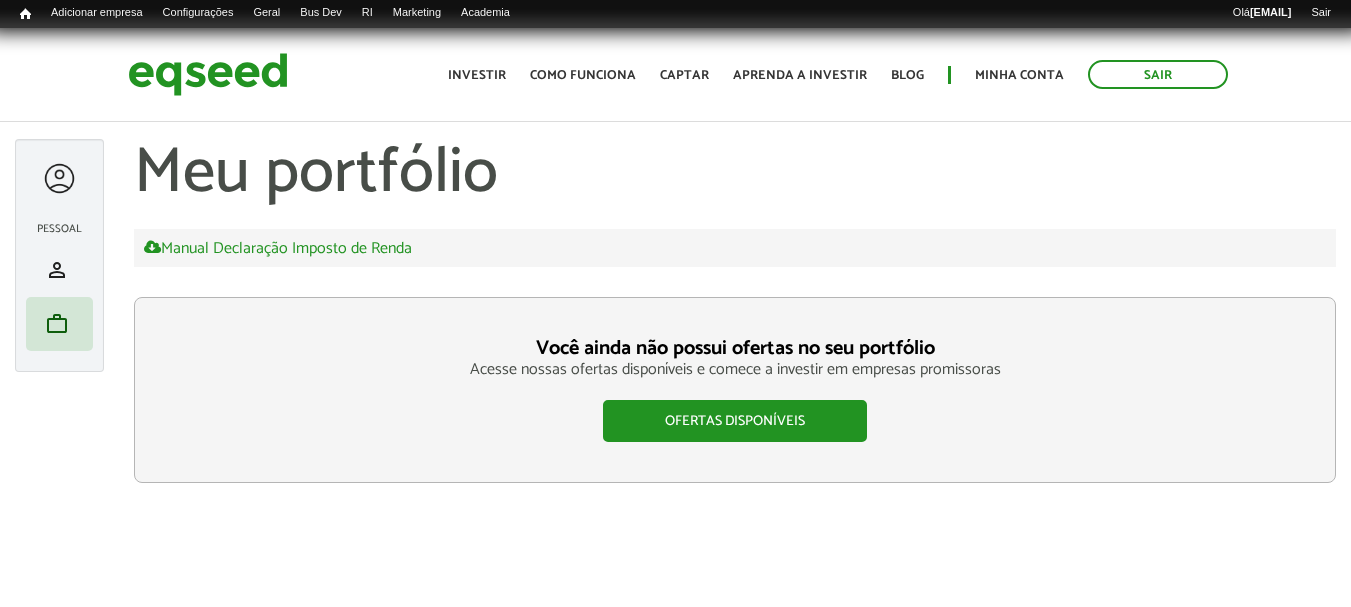 click on "Meu portfólio" at bounding box center [735, 174] 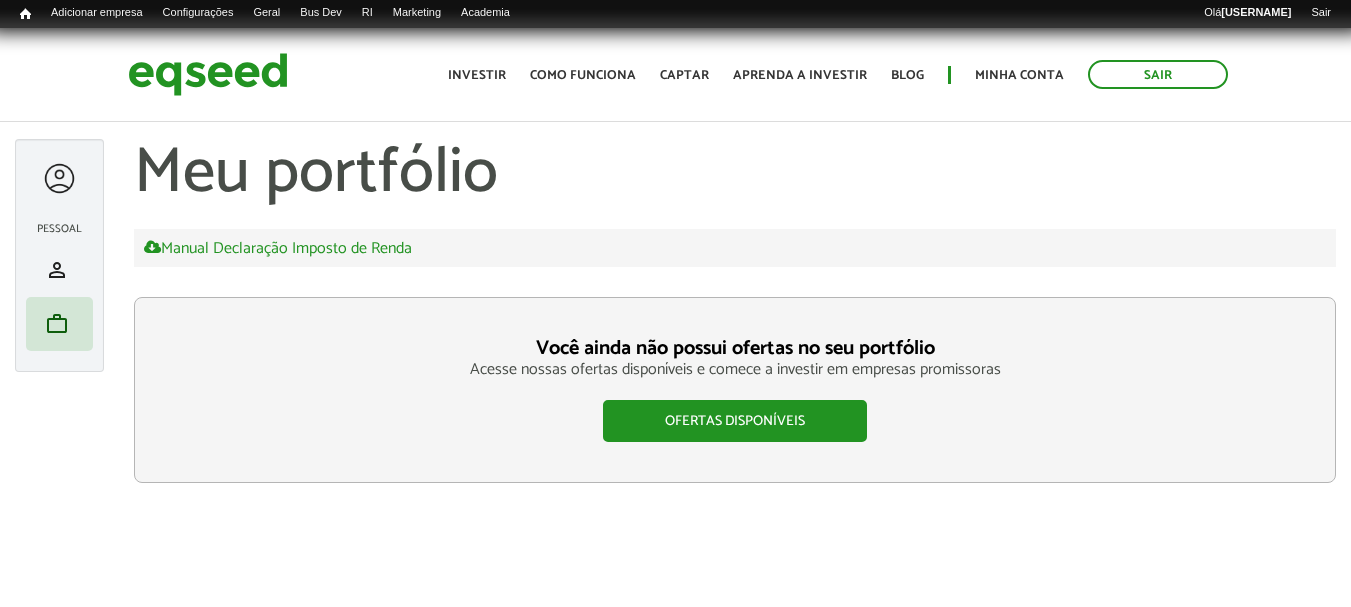 scroll, scrollTop: 0, scrollLeft: 0, axis: both 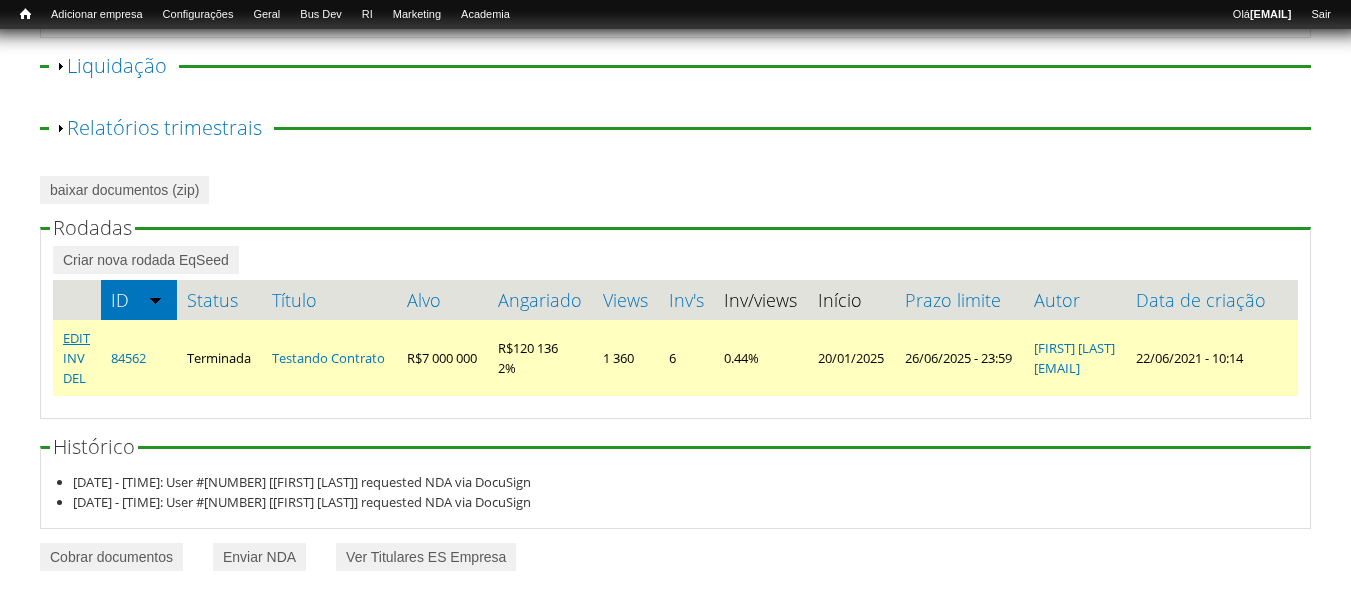click on "EDIT" at bounding box center [76, 338] 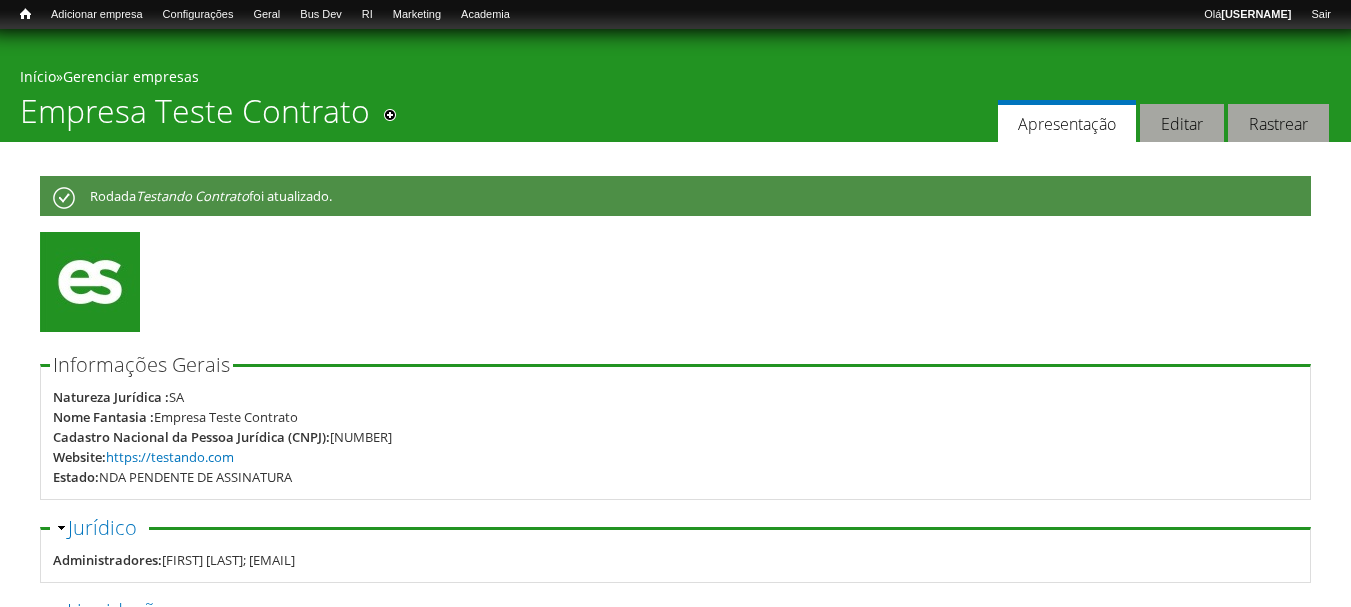 scroll, scrollTop: 0, scrollLeft: 0, axis: both 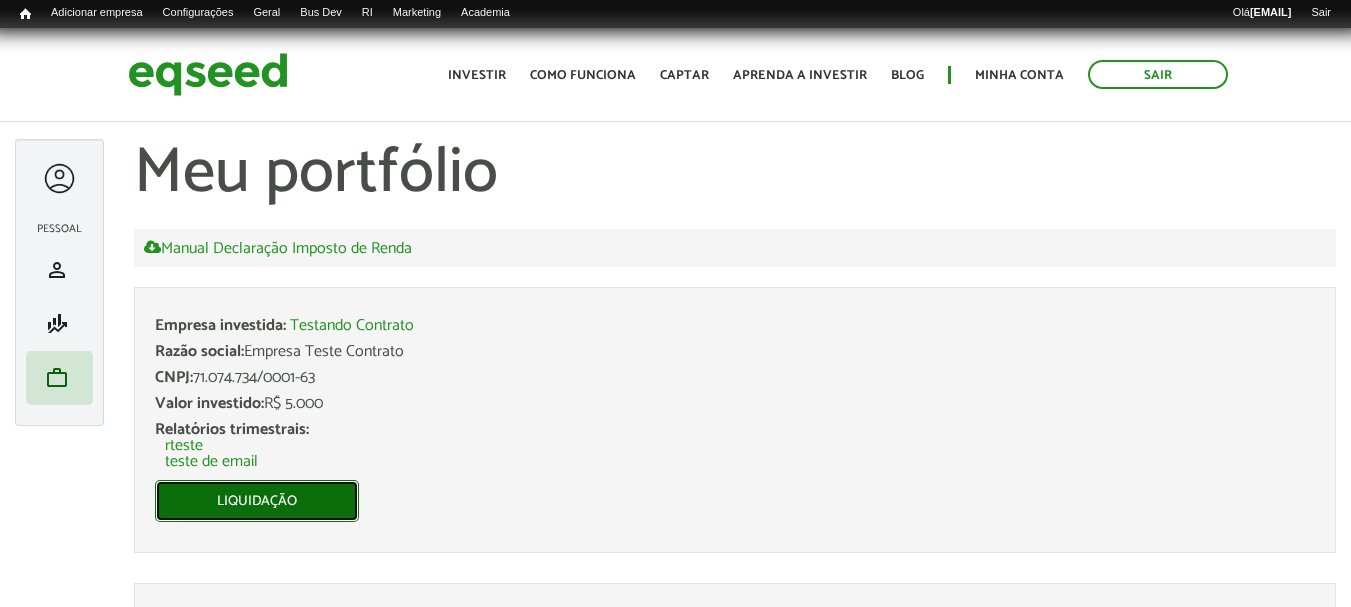 click on "Liquidação" at bounding box center [257, 501] 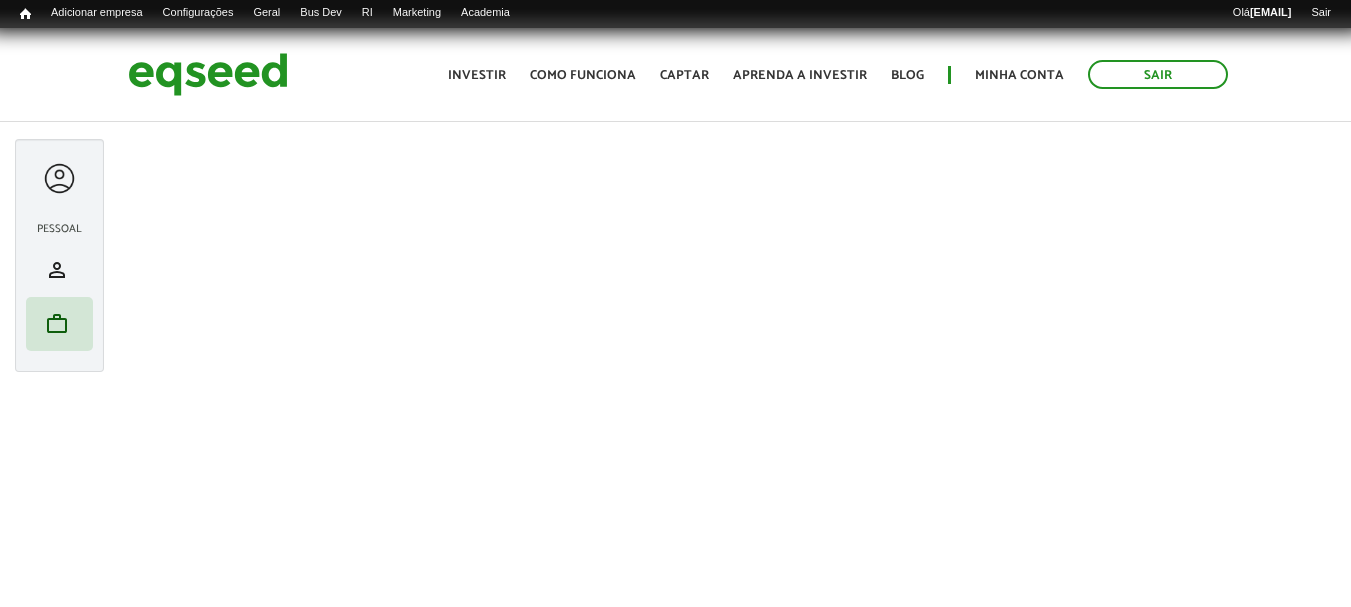 scroll, scrollTop: 0, scrollLeft: 0, axis: both 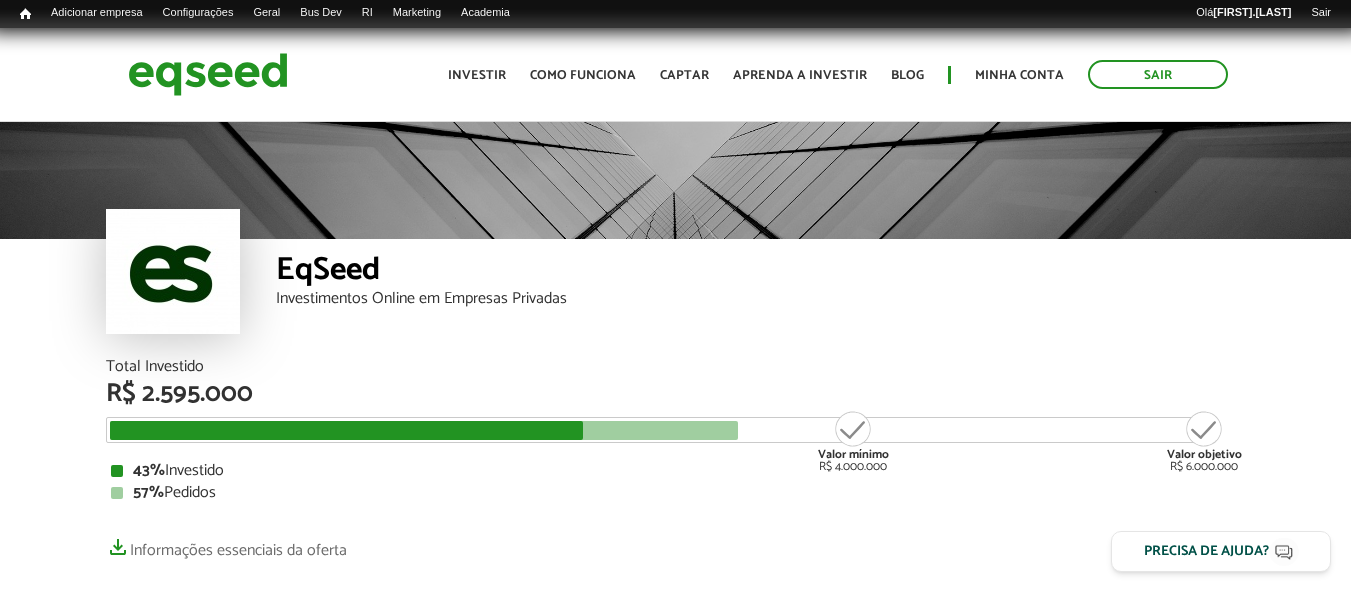 click on "EqSeed" at bounding box center [761, 272] 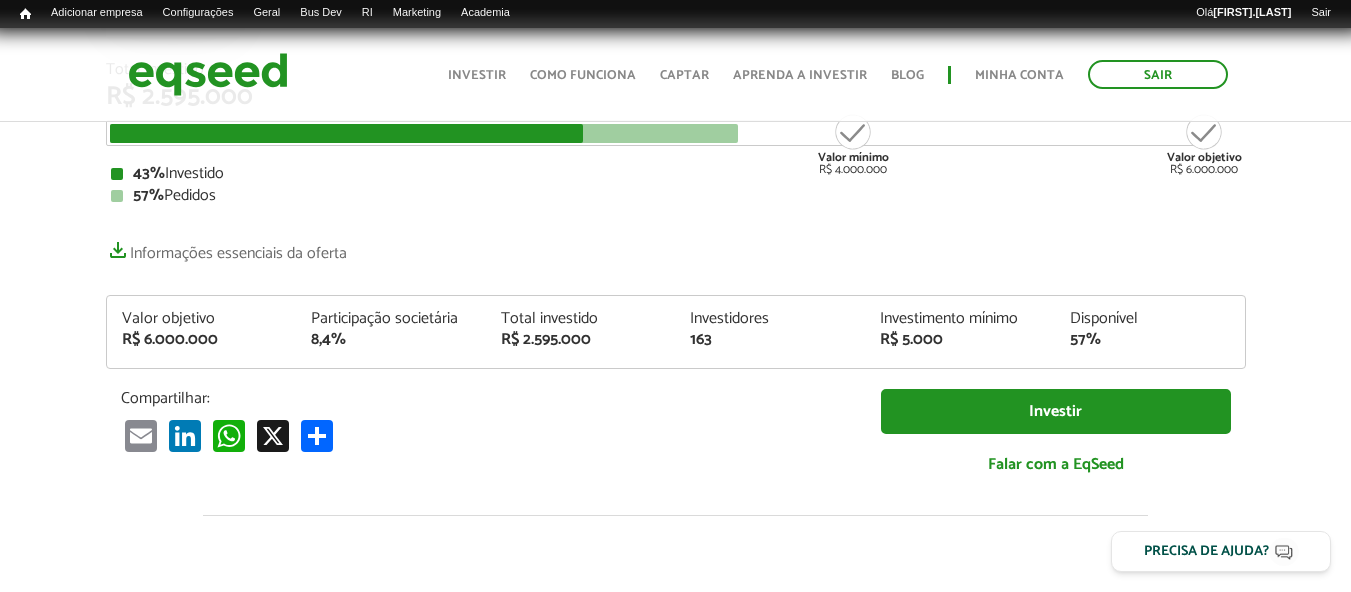 scroll, scrollTop: 0, scrollLeft: 0, axis: both 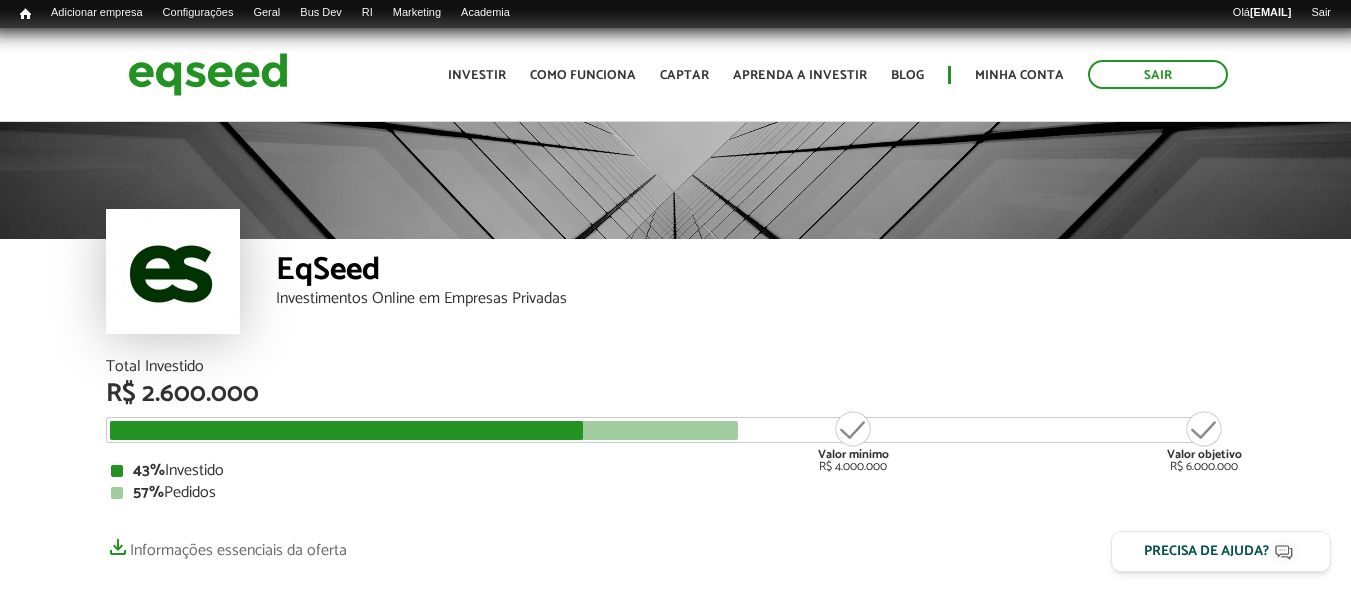 click on "EqSeed
Investimentos Online em Empresas Privadas" at bounding box center (761, 299) 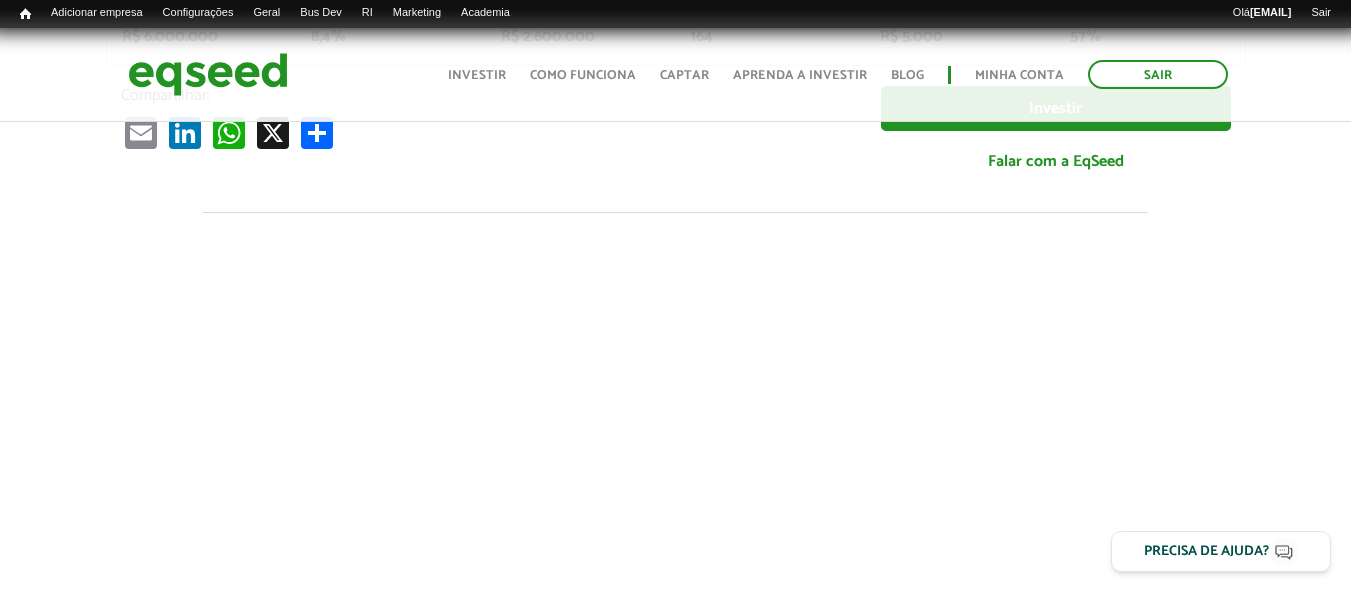 scroll, scrollTop: 100, scrollLeft: 0, axis: vertical 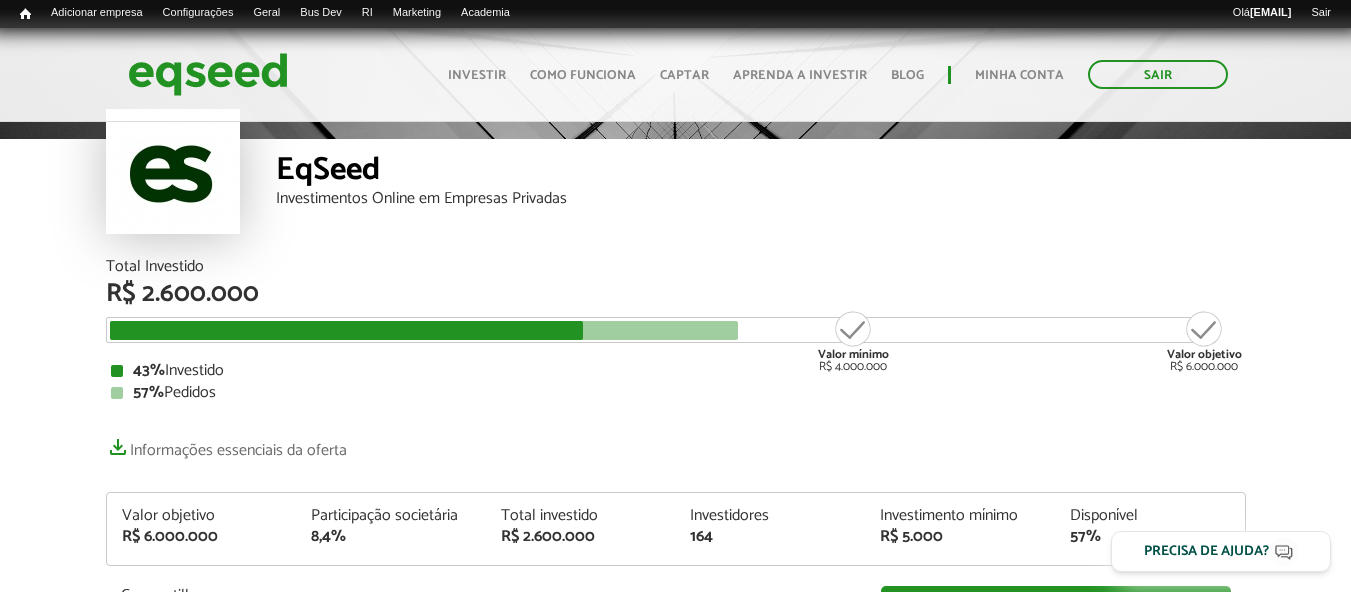 click on "EqSeed
Investimentos Online em Empresas Privadas" at bounding box center [761, 199] 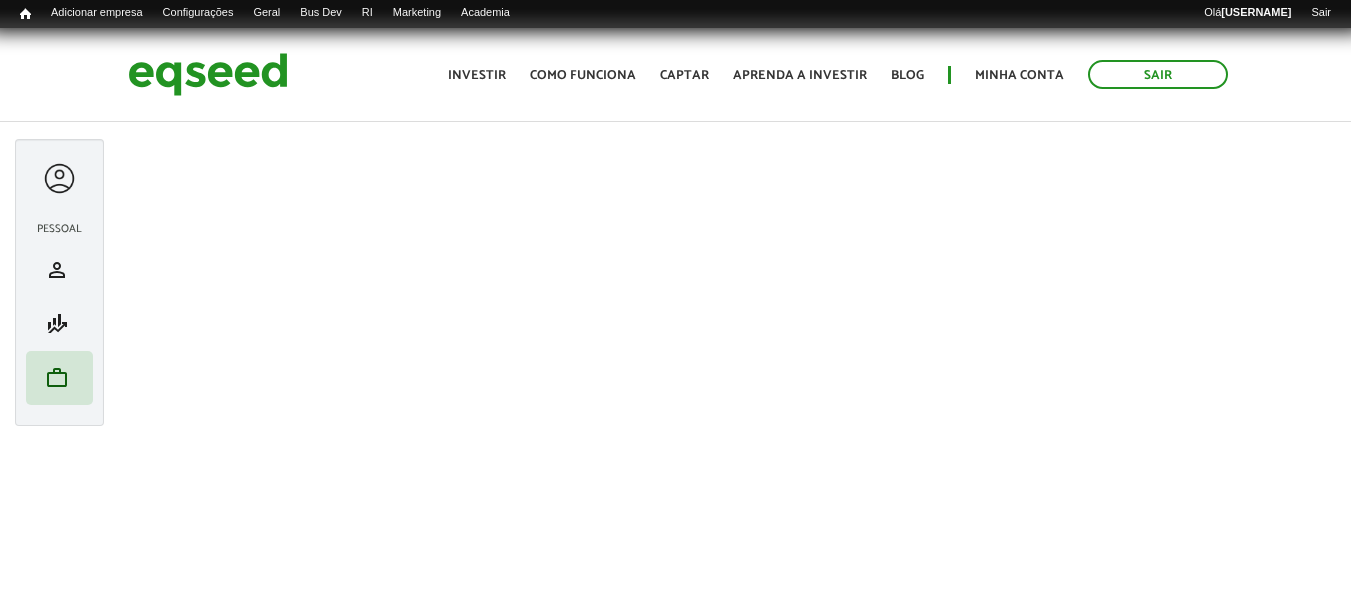 scroll, scrollTop: 0, scrollLeft: 0, axis: both 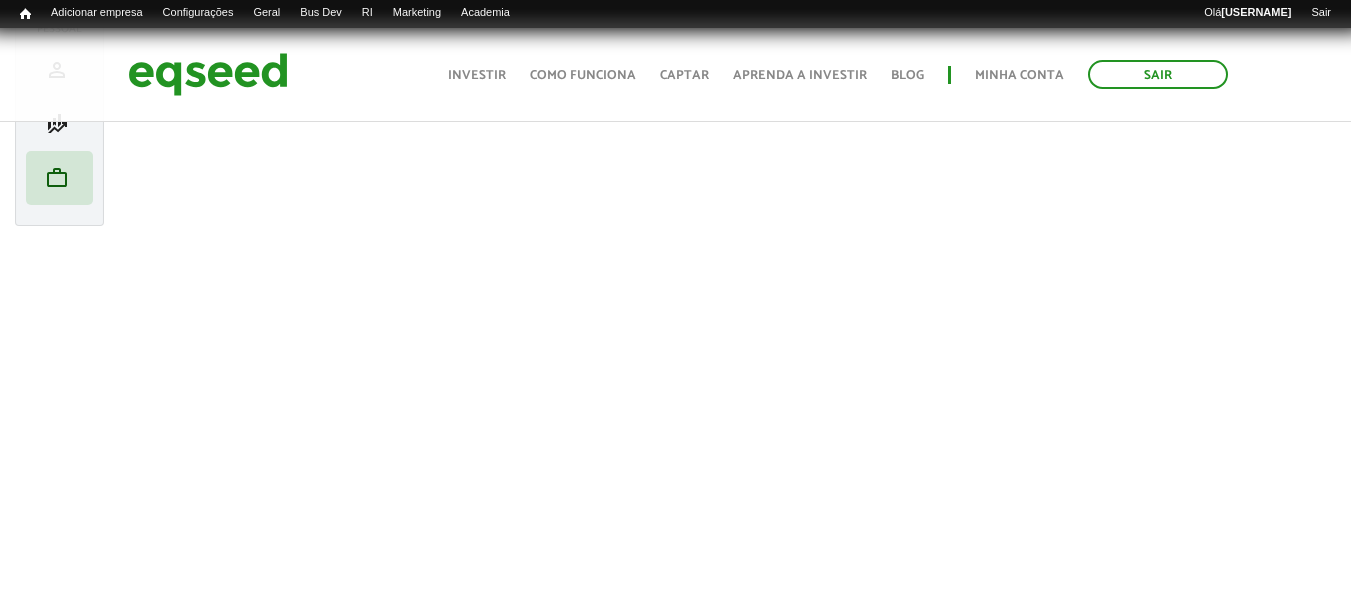 click on "Ana Viana
left_panel_close
Pessoal
person Meu perfil
finance_mode Minha simulação
work Meu portfólio" at bounding box center [59, 1266] 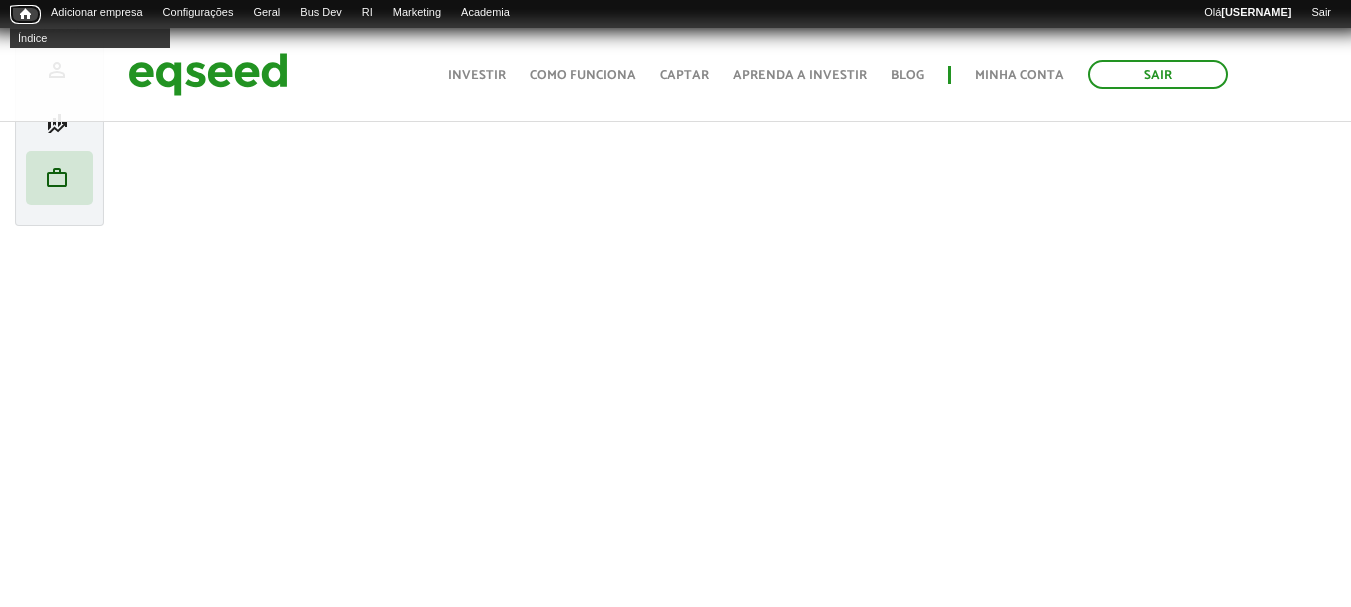 click on "Início" at bounding box center (25, 14) 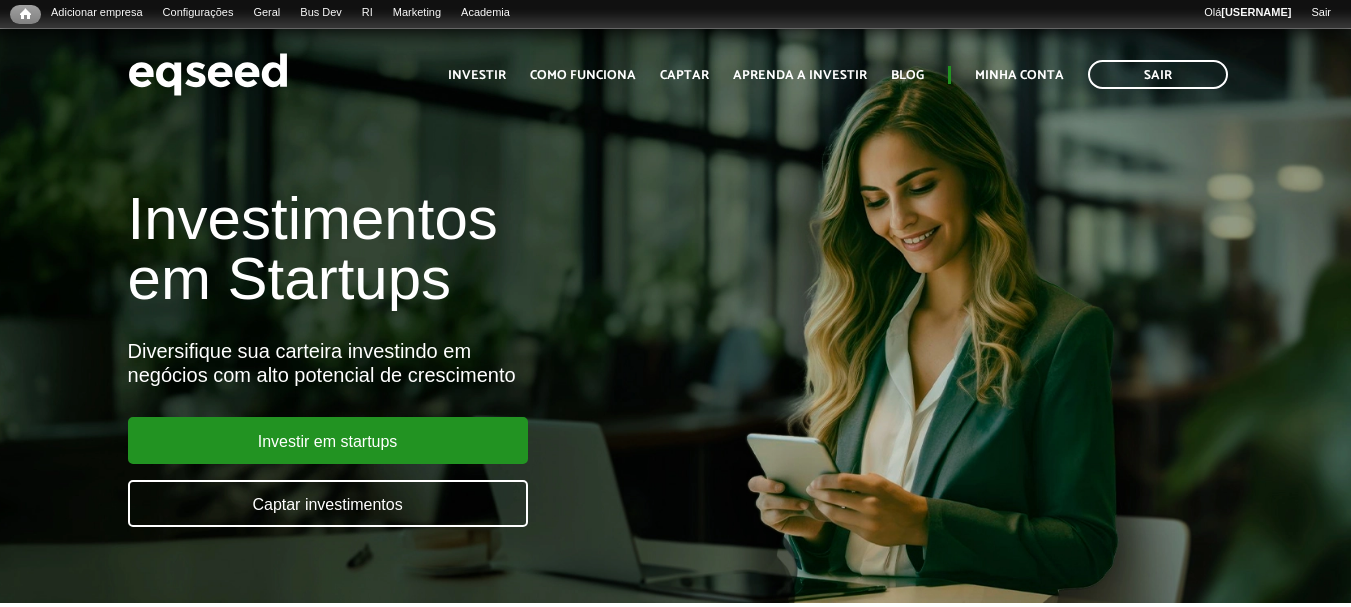 scroll, scrollTop: 0, scrollLeft: 0, axis: both 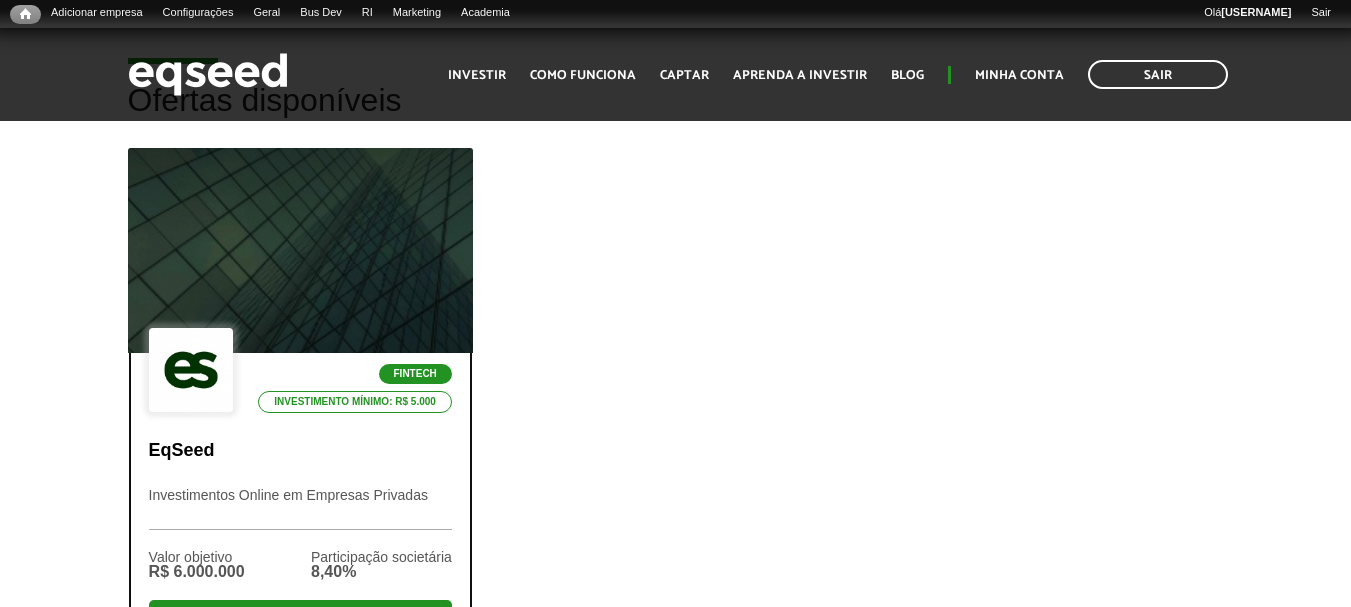 click at bounding box center (300, 251) 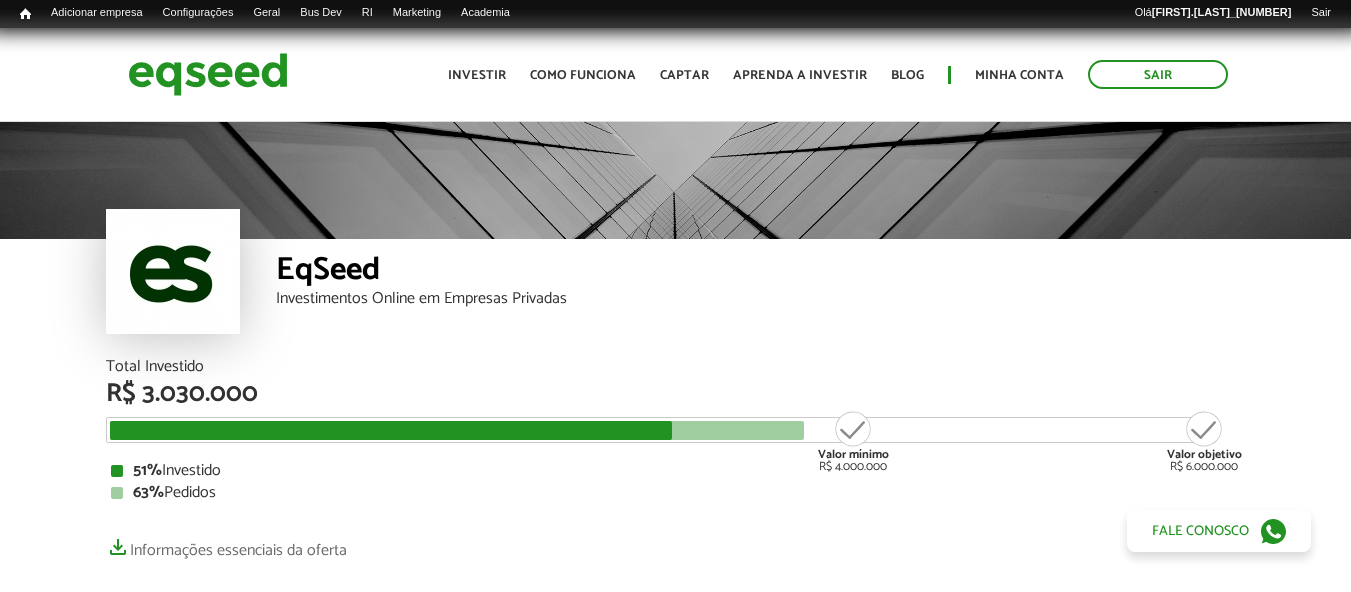 scroll, scrollTop: 0, scrollLeft: 0, axis: both 